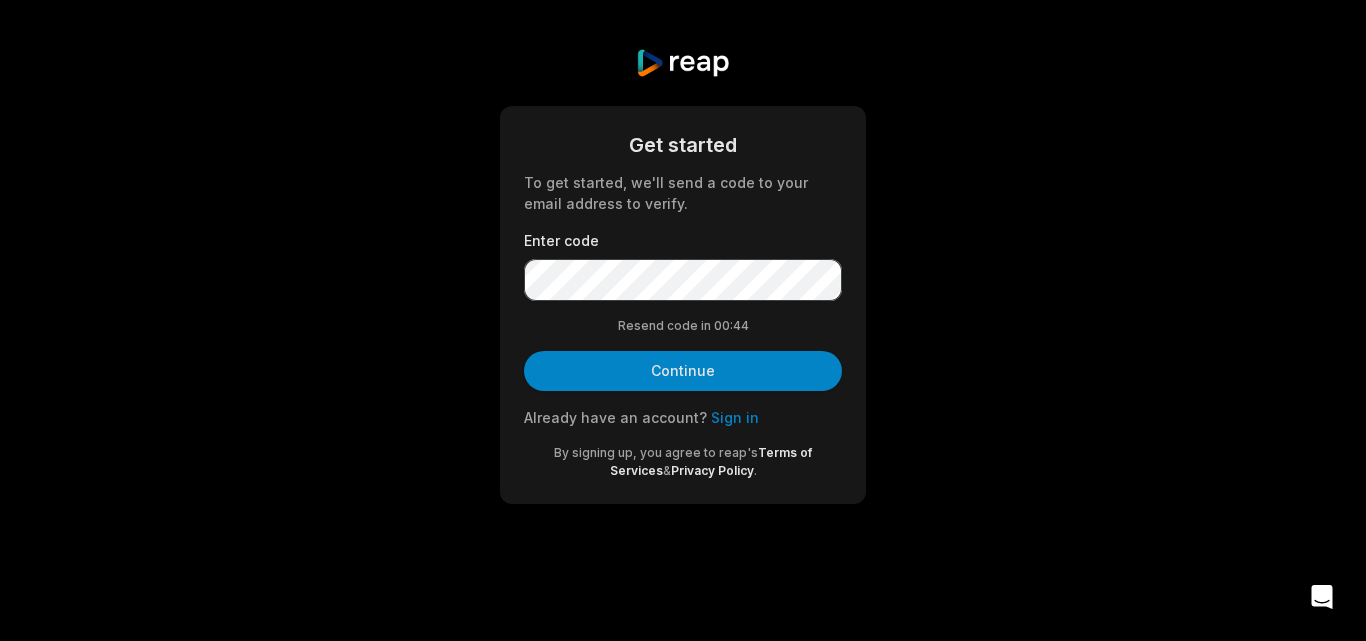 scroll, scrollTop: 0, scrollLeft: 0, axis: both 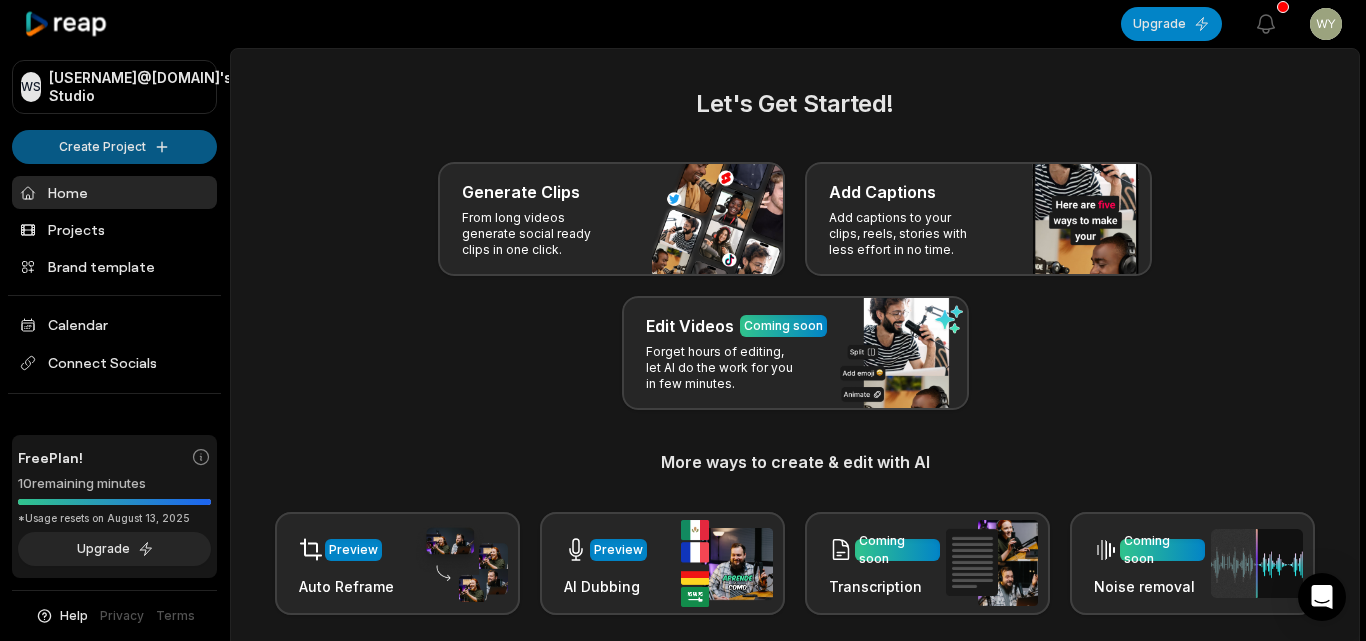 click on "WS Wygka@telegmail.com's Studio Create Project Home Projects Brand template Calendar Connect Socials Free  Plan! 10  remaining minutes *Usage resets on August 13, 2025 Upgrade Help Privacy Terms Open sidebar Upgrade View notifications Open user menu   Let's Get Started! Generate Clips From long videos generate social ready clips in one click. Add Captions Add captions to your clips, reels, stories with less effort in no time. Edit Videos Coming soon Forget hours of editing, let AI do the work for you in few minutes. More ways to create & edit with AI Preview Auto Reframe Preview AI Dubbing Coming soon Transcription Coming soon Noise removal Recent Projects View all Made with   in San Francisco" at bounding box center [683, 320] 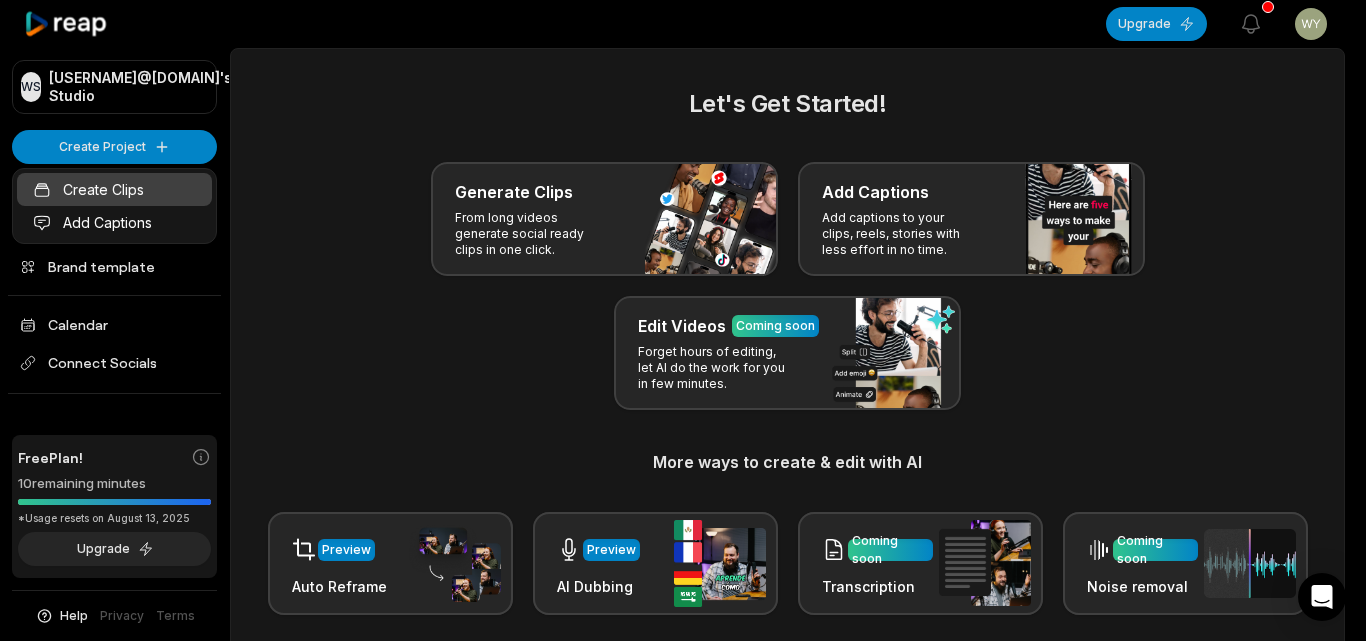 click on "Create Clips" at bounding box center (114, 189) 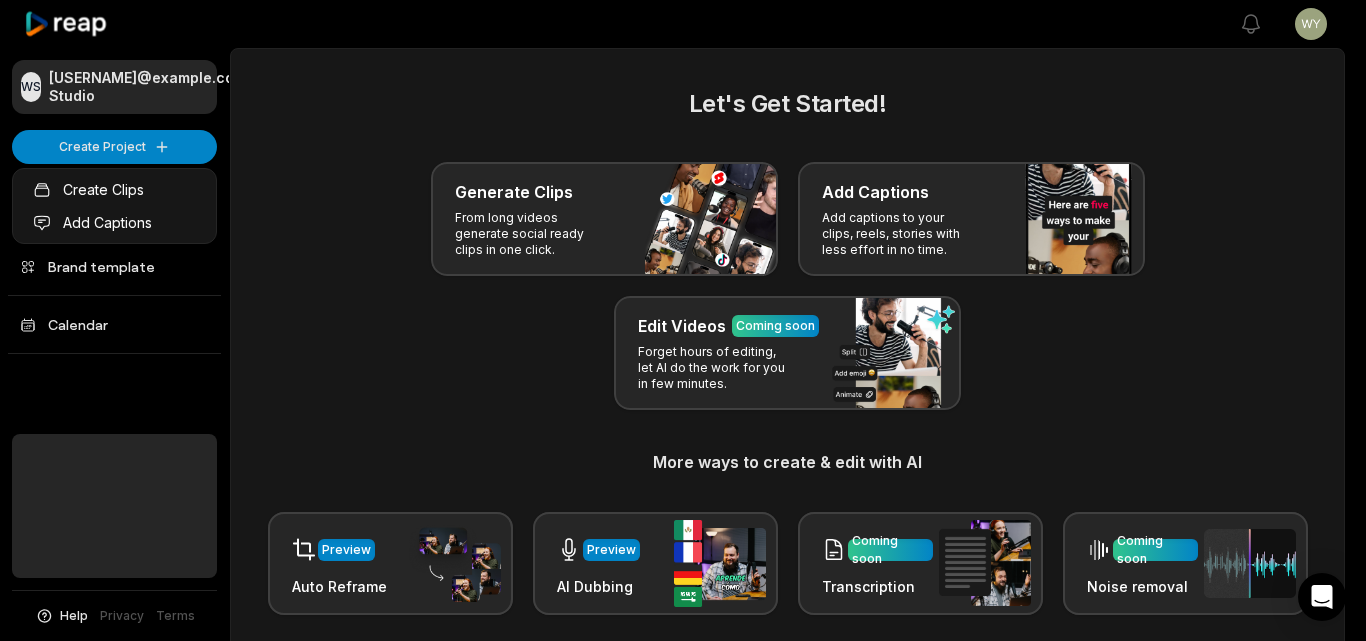 scroll, scrollTop: 0, scrollLeft: 0, axis: both 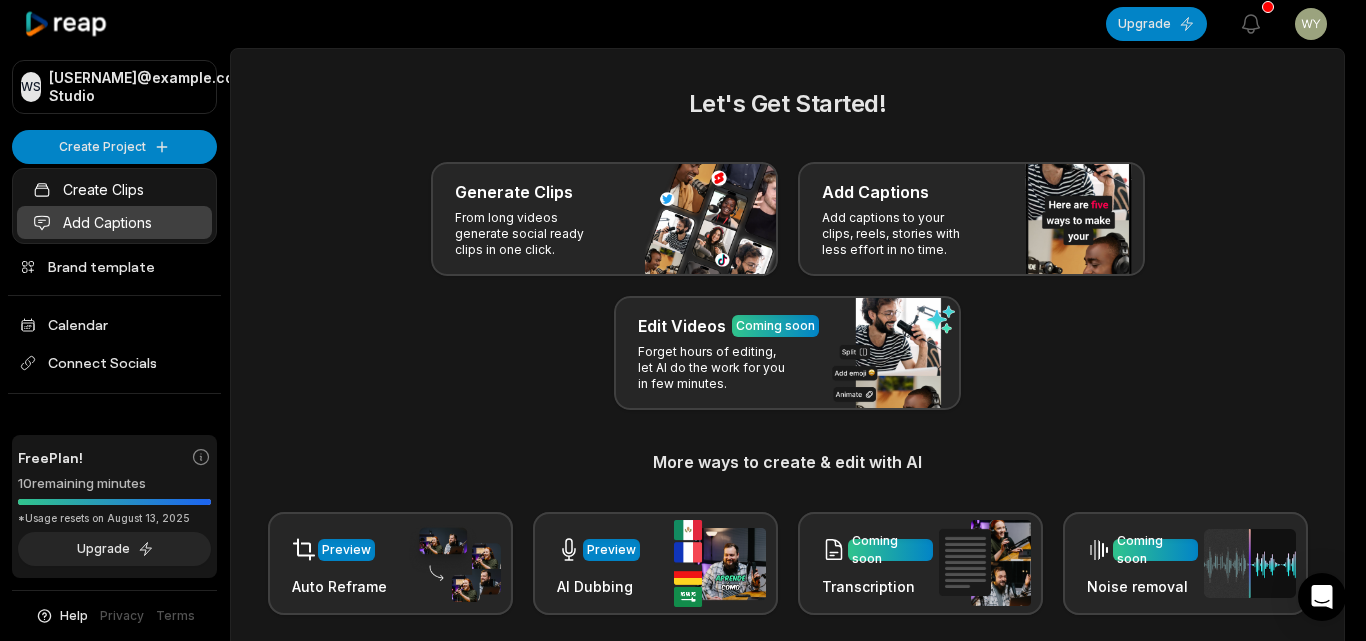 click on "Add Captions" at bounding box center [114, 222] 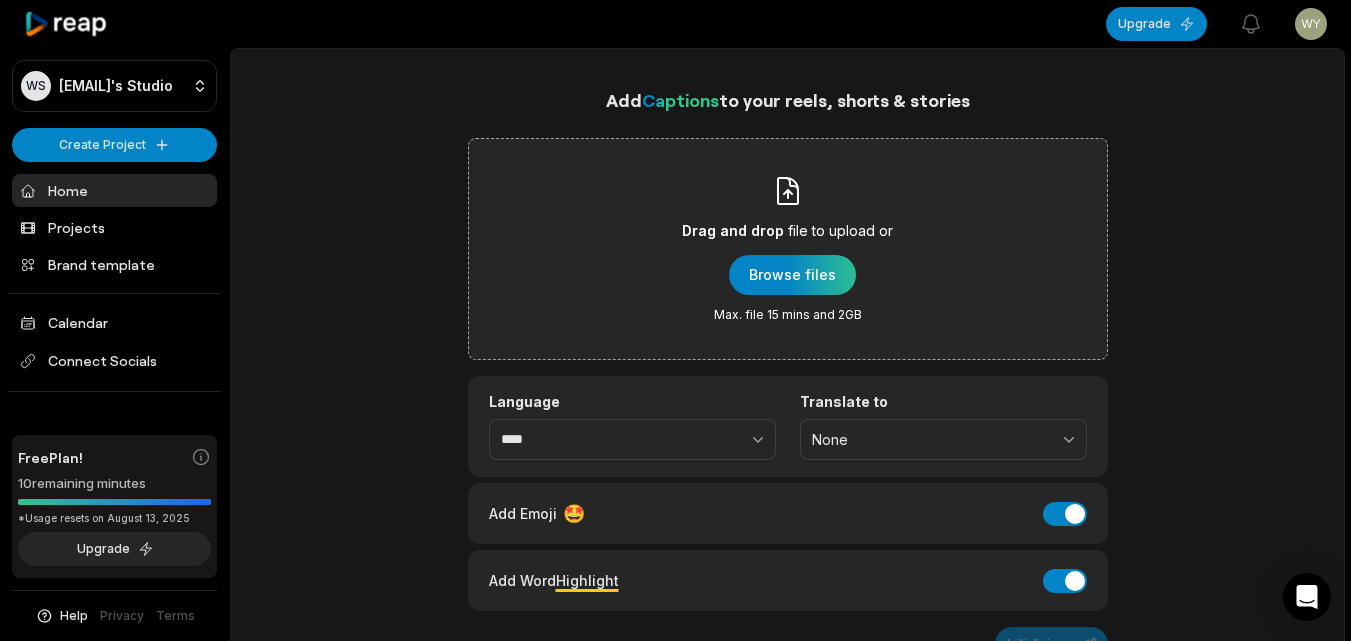 scroll, scrollTop: 0, scrollLeft: 0, axis: both 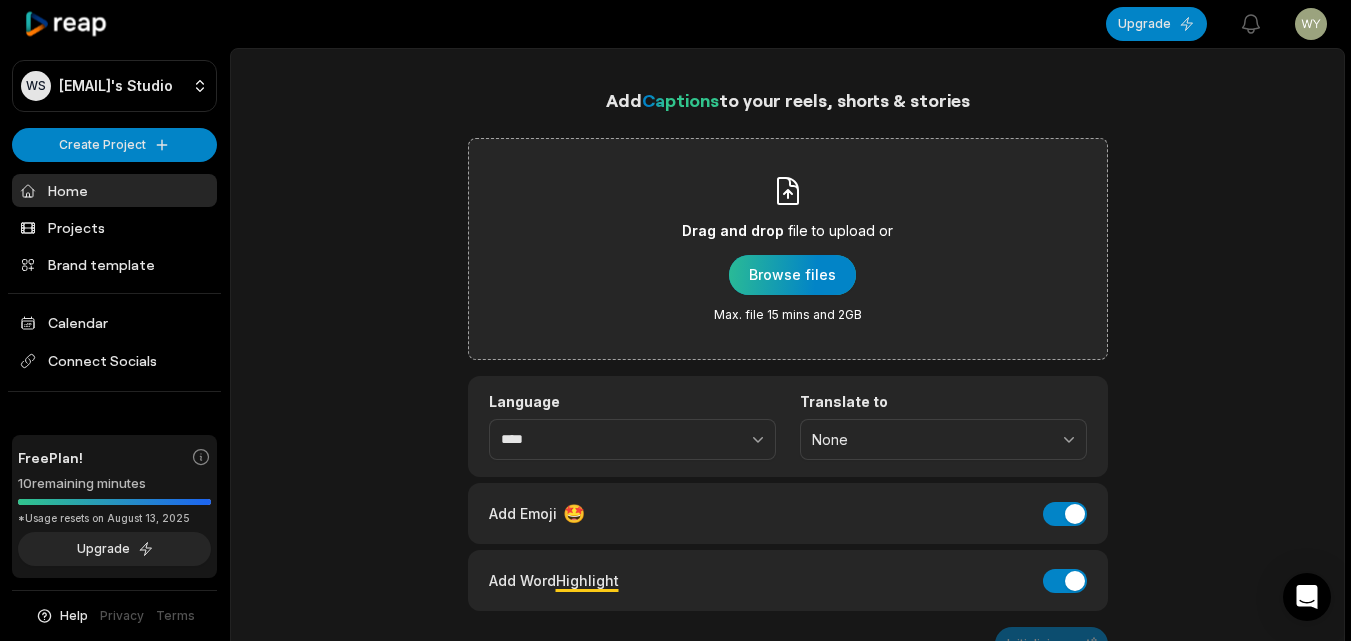 click at bounding box center [792, 275] 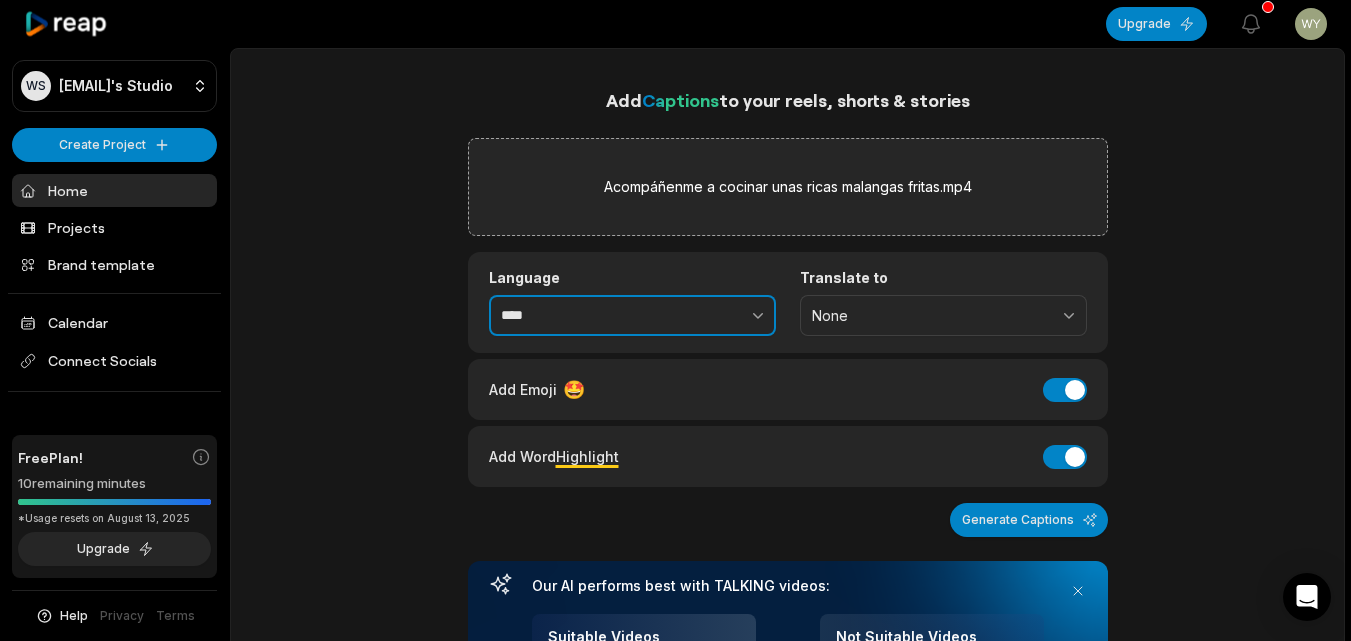 click 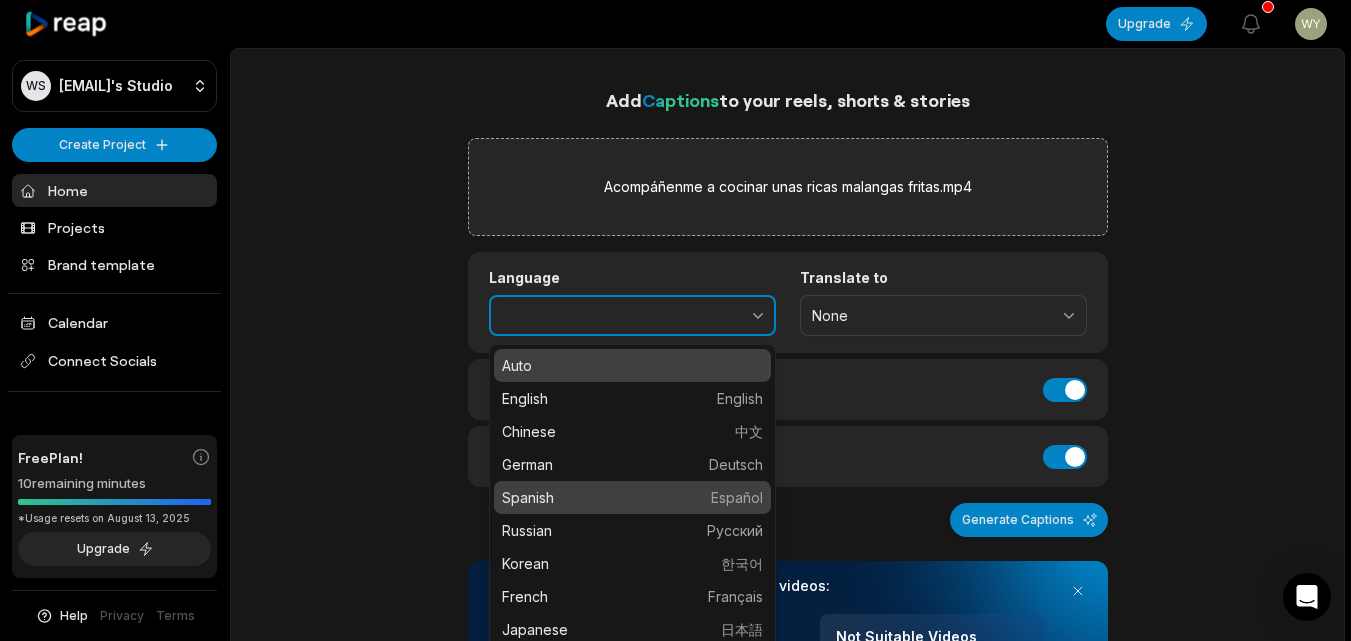 type on "*******" 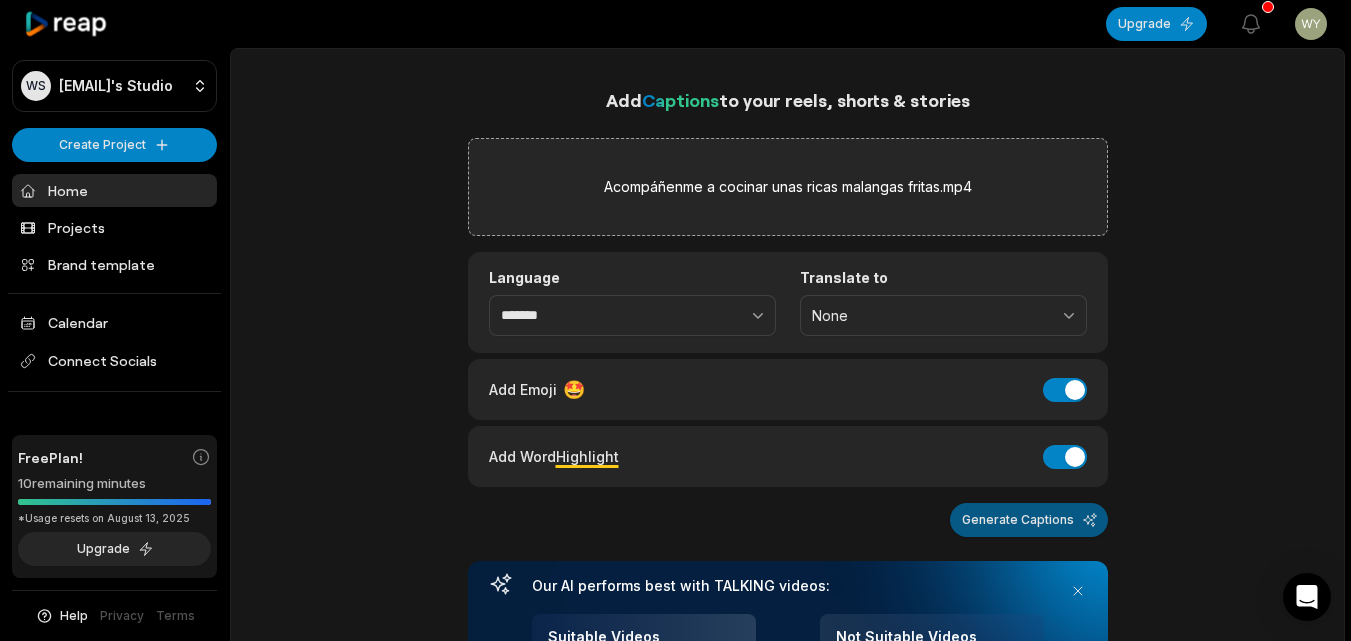 click on "Generate Captions" at bounding box center [1029, 520] 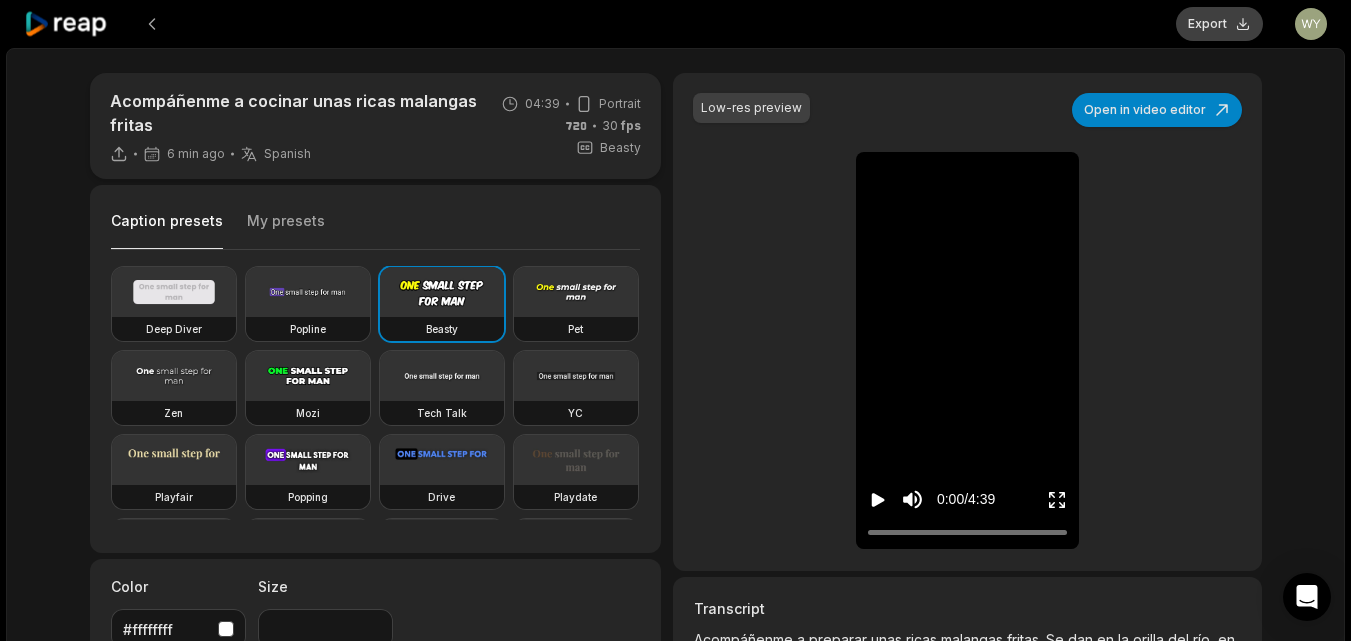 click on "Export" at bounding box center [1219, 24] 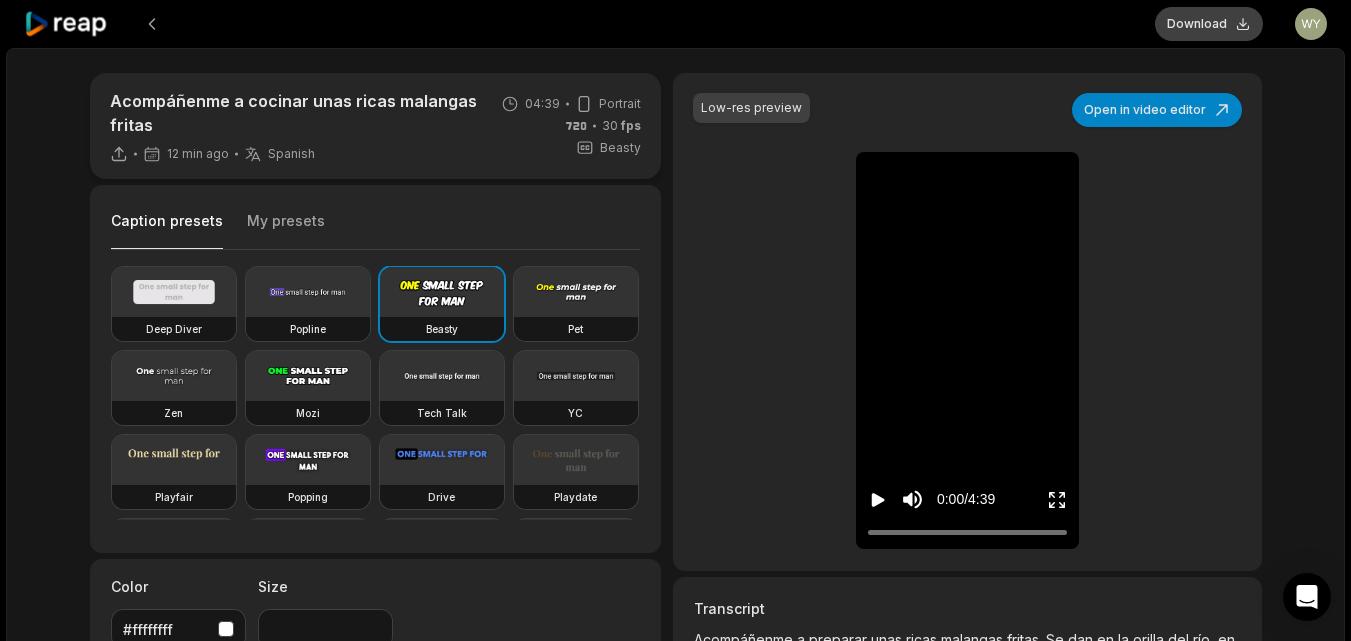 click on "Download" at bounding box center [1209, 24] 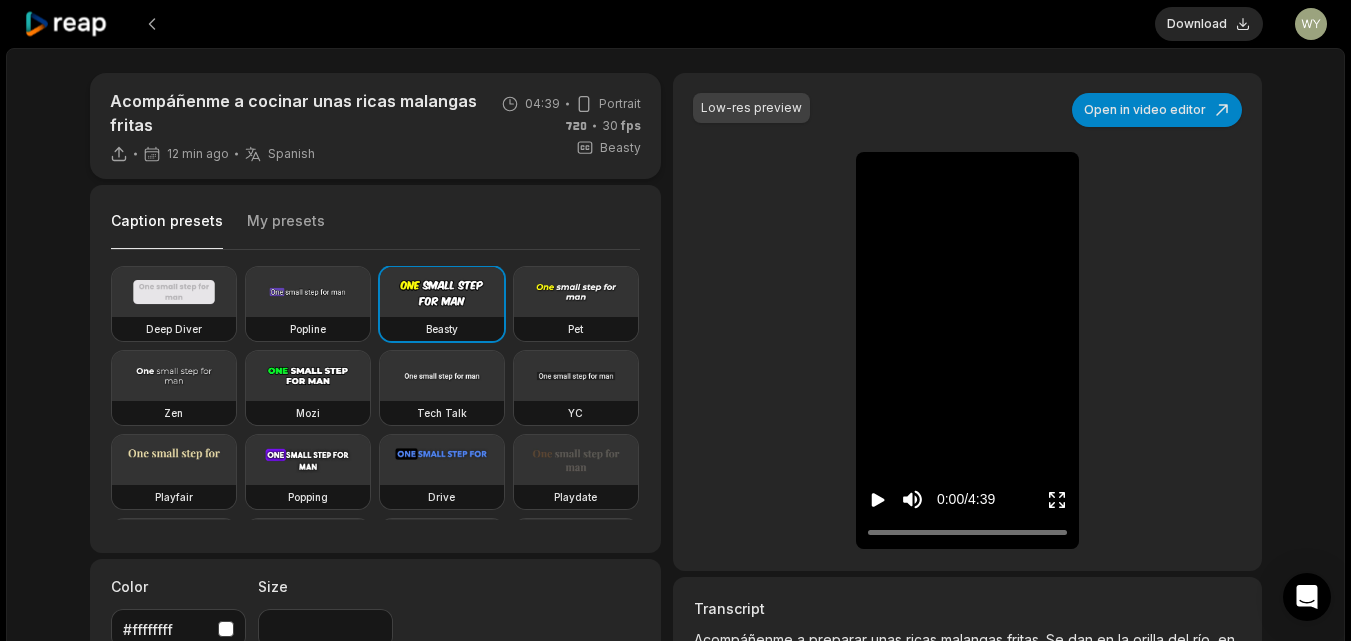 click 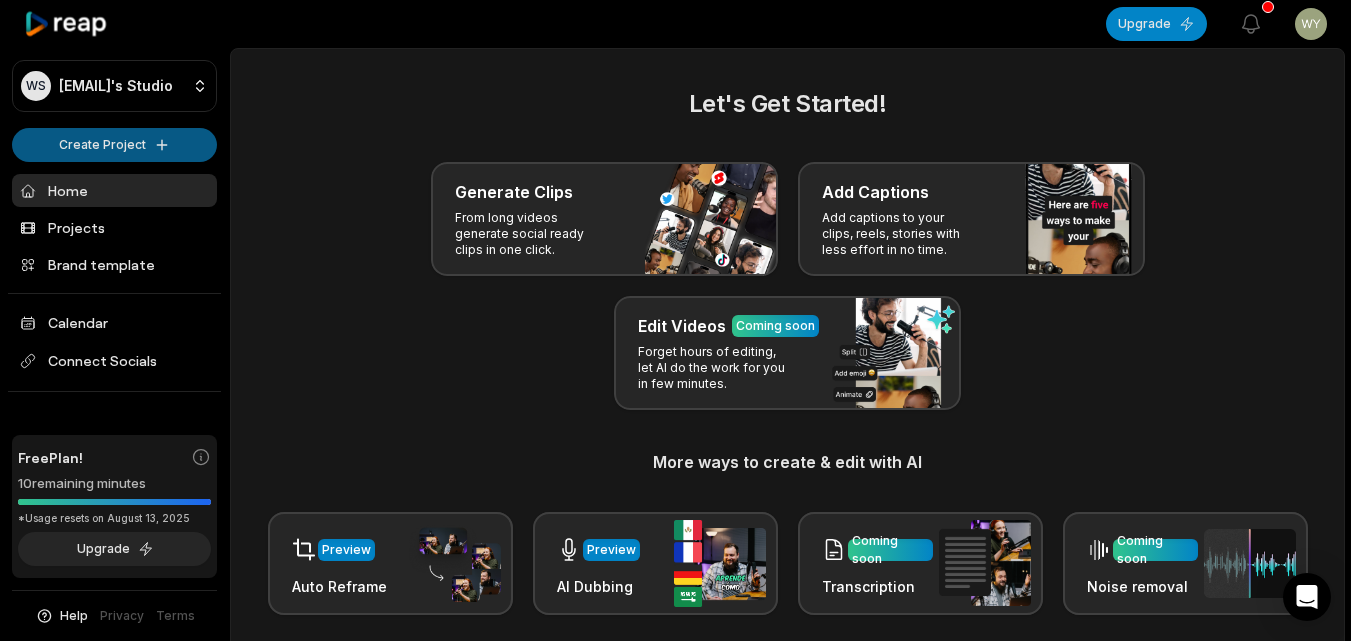 click on "WS Wygka@telegmail.com's Studio Create Project Home Projects Brand template Calendar Connect Socials Free  Plan! 10  remaining minutes *Usage resets on August 13, 2025 Upgrade Help Privacy Terms Open sidebar Upgrade View notifications Open user menu   Let's Get Started! Generate Clips From long videos generate social ready clips in one click. Add Captions Add captions to your clips, reels, stories with less effort in no time. Edit Videos Coming soon Forget hours of editing, let AI do the work for you in few minutes. More ways to create & edit with AI Preview Auto Reframe Preview AI Dubbing Coming soon Transcription Coming soon Noise removal Recent Projects View all Caption 04:39 Acompáñenme a cocinar unas ricas malangas fritas Open options 12 minutes ago Made with   in San Francisco" at bounding box center (675, 320) 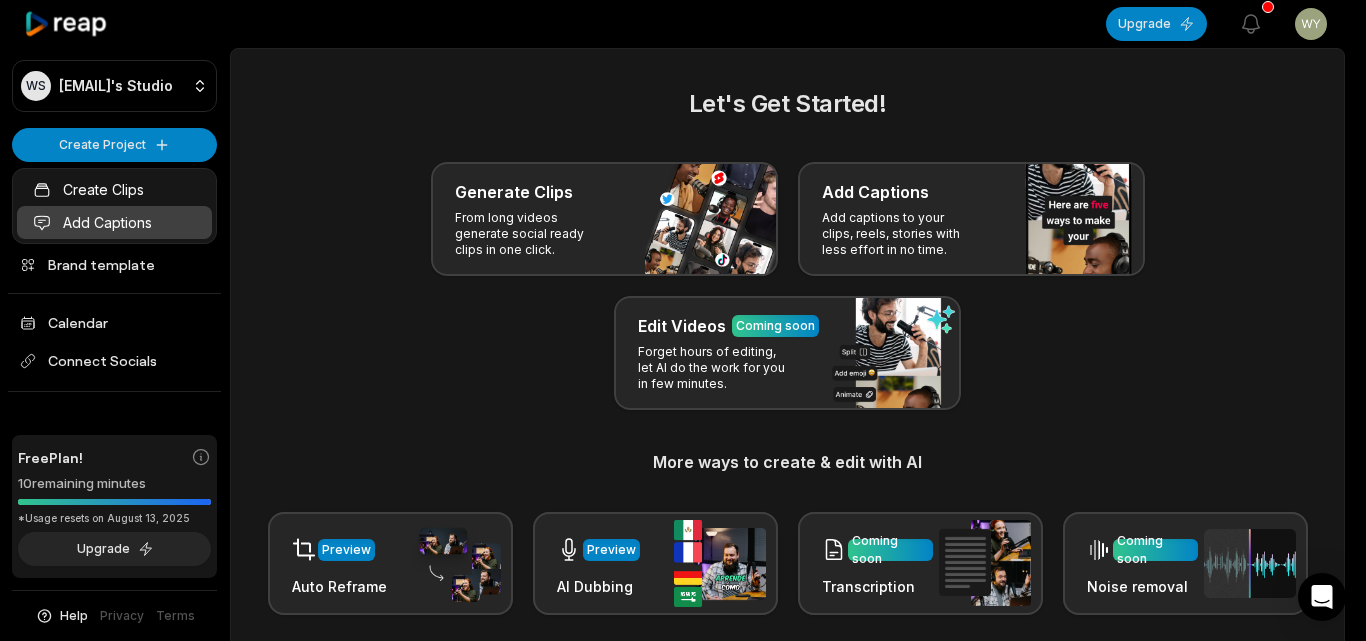 click on "Add Captions" at bounding box center (114, 222) 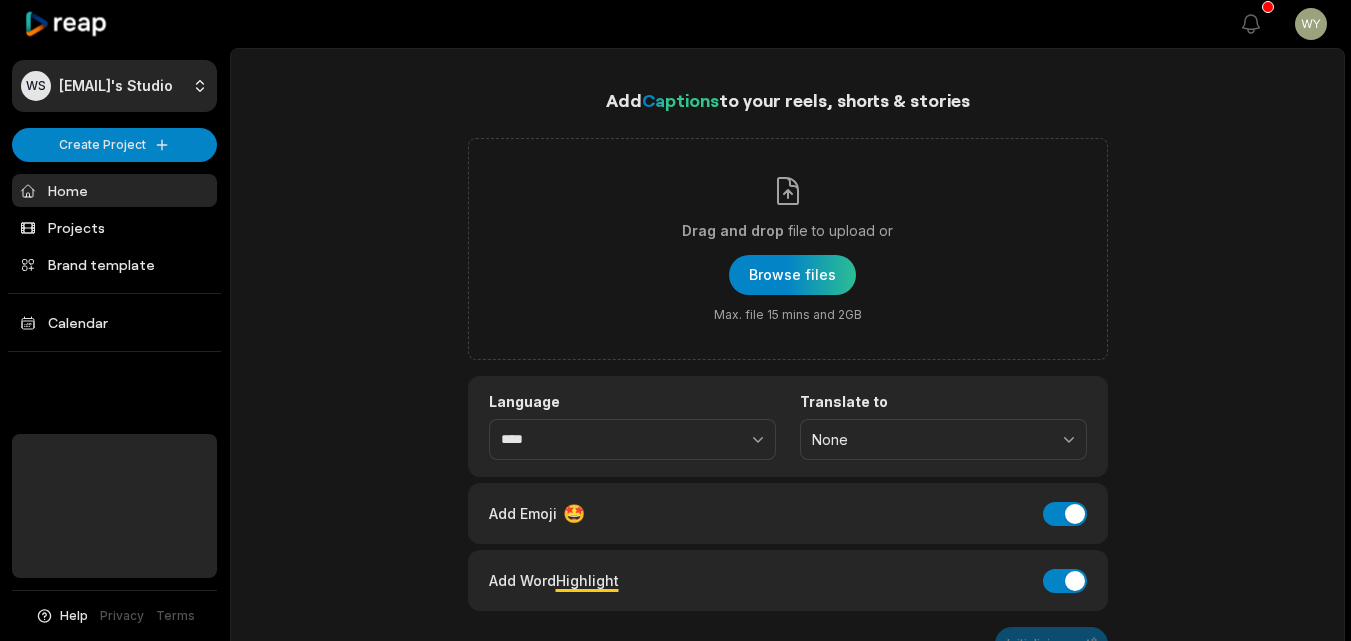 scroll, scrollTop: 0, scrollLeft: 0, axis: both 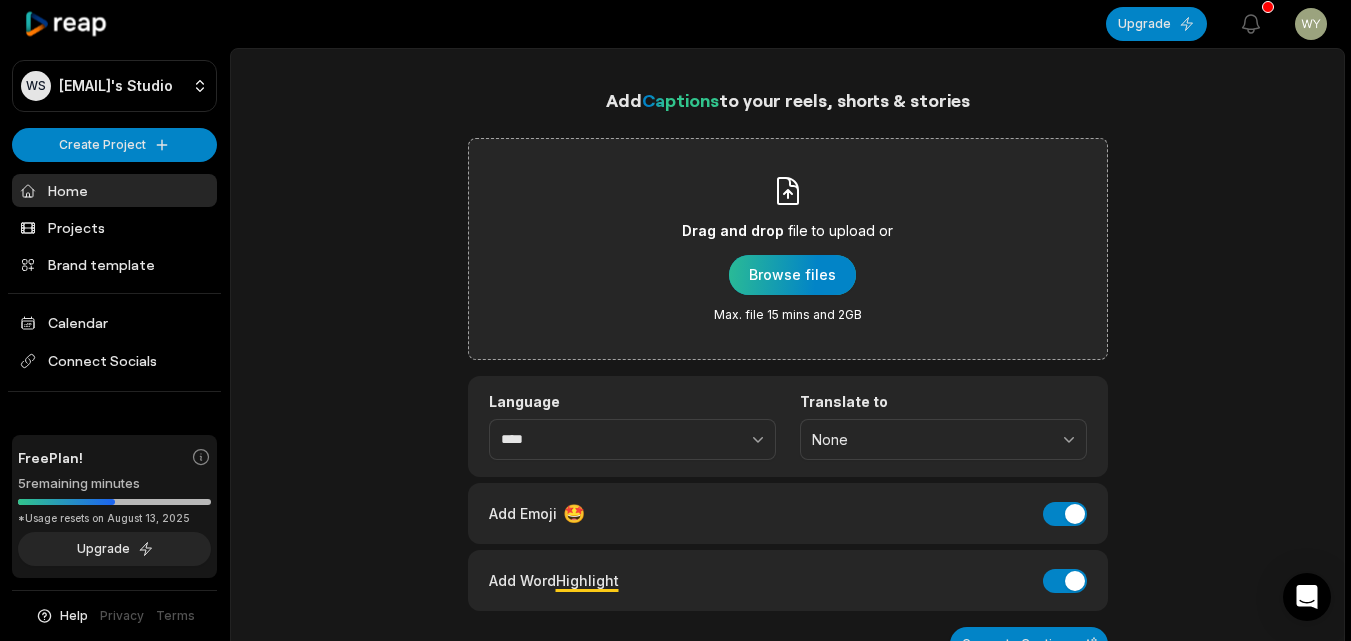 click at bounding box center [792, 275] 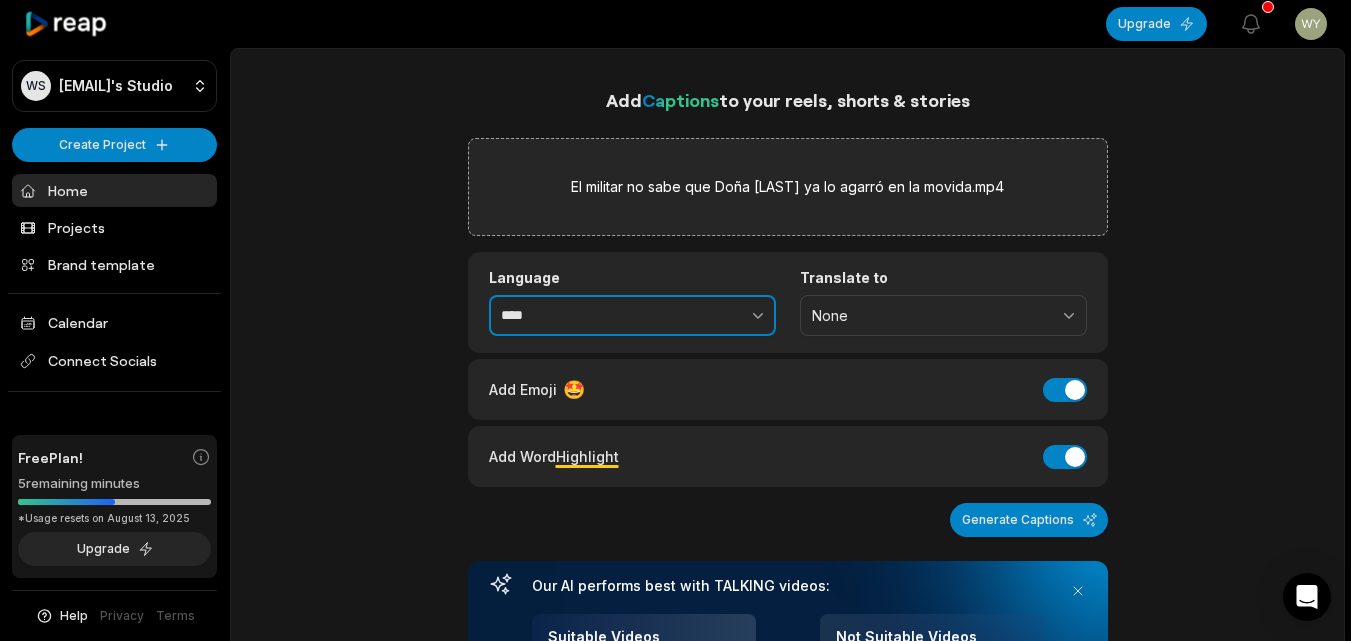 click at bounding box center [714, 316] 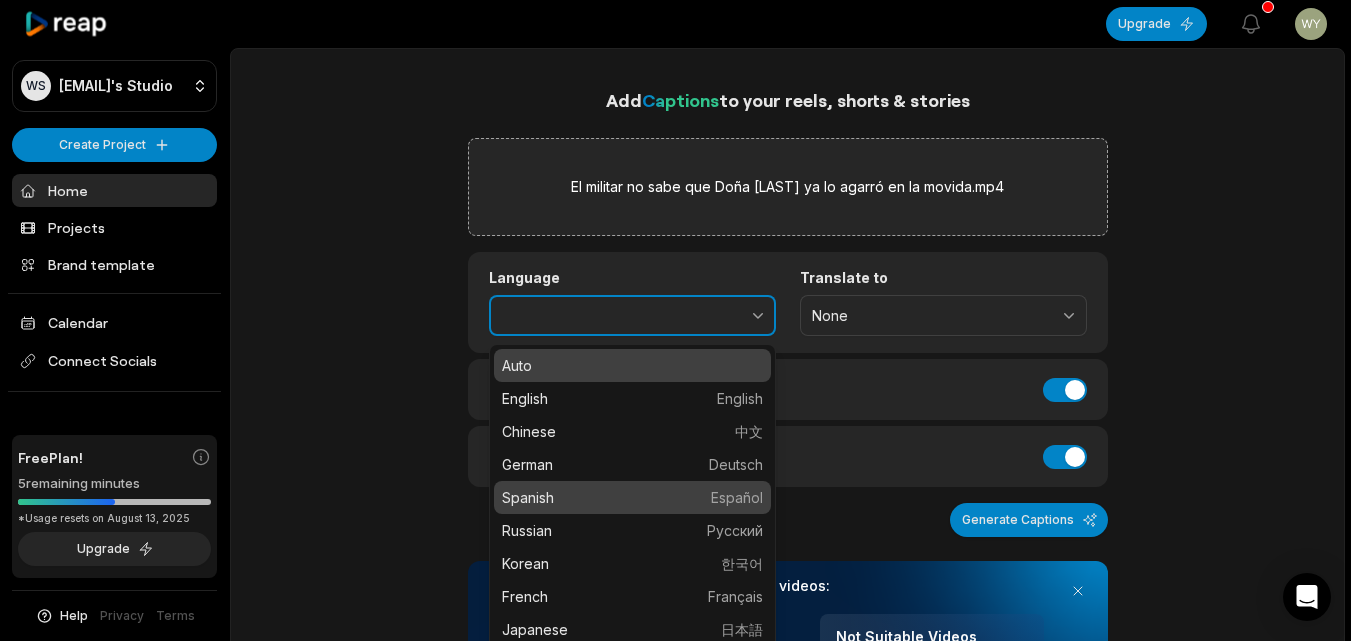 type on "*******" 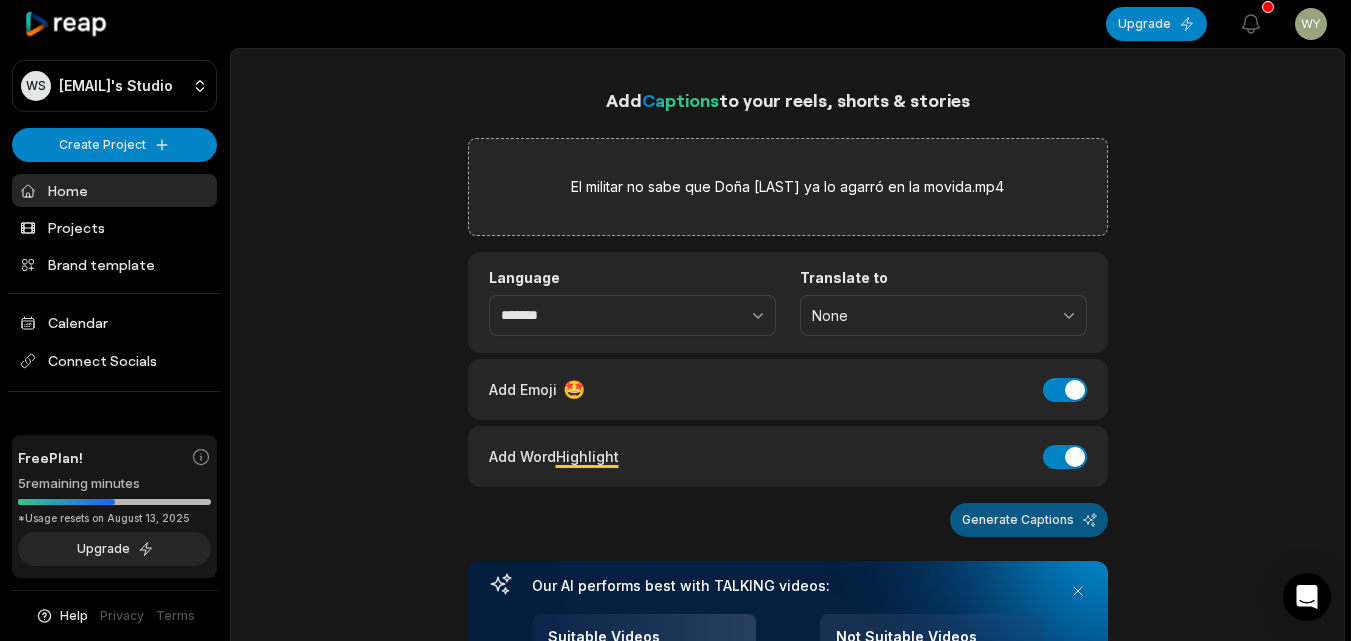 click on "Generate Captions" at bounding box center (1029, 520) 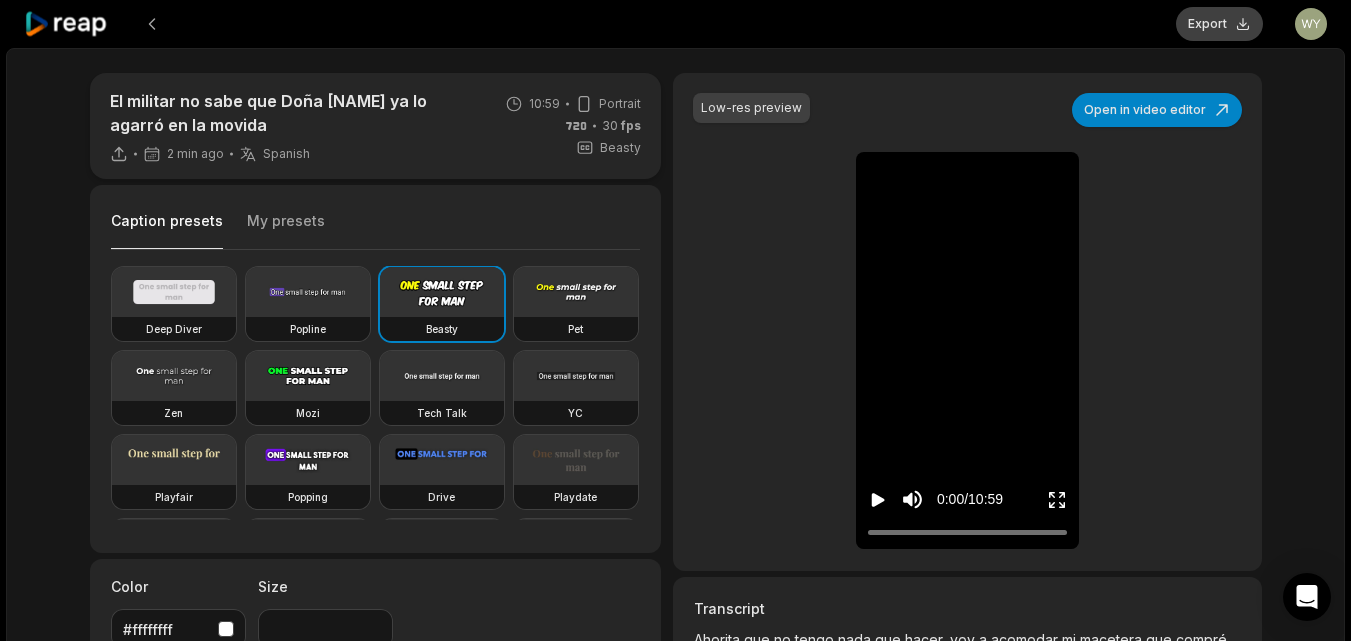 click on "Export" at bounding box center (1219, 24) 